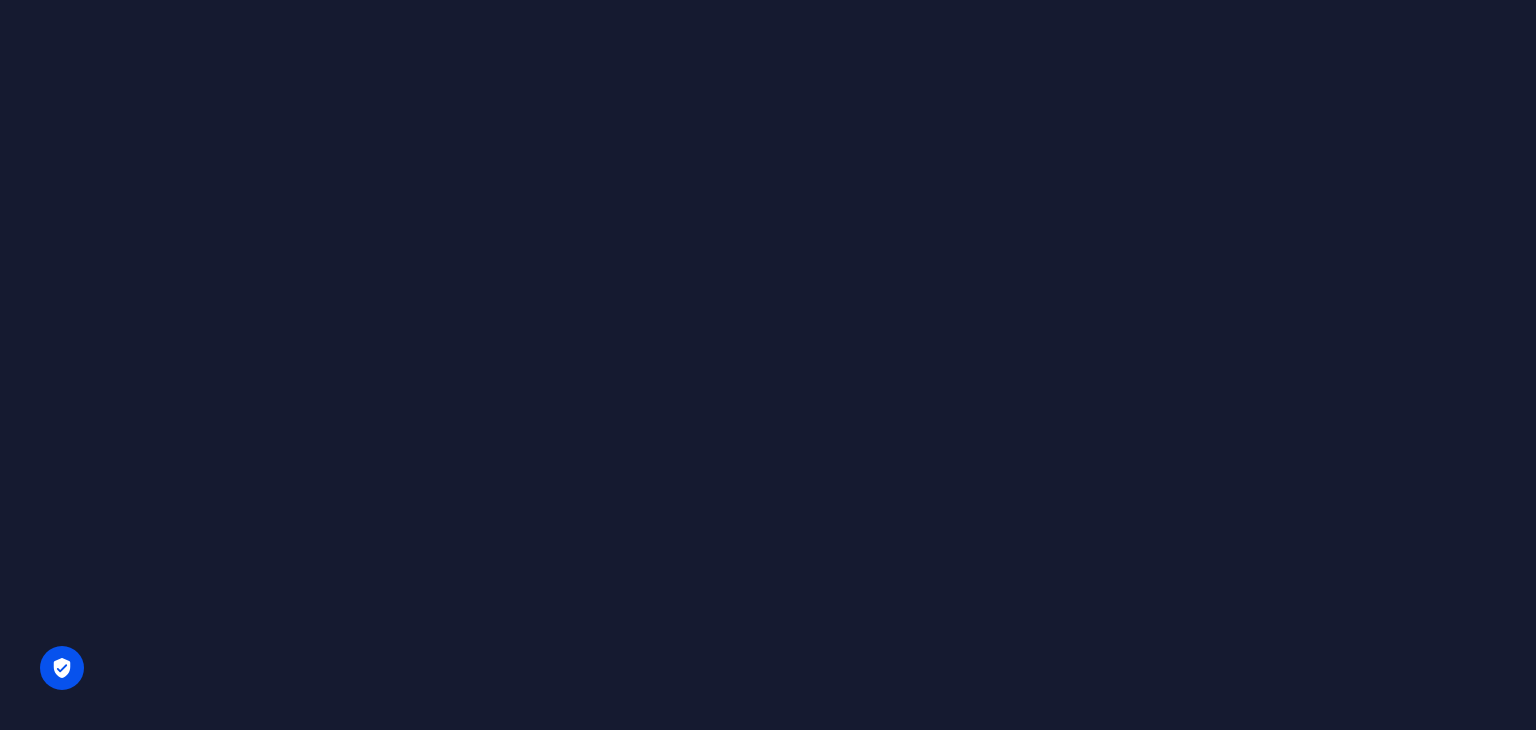 scroll, scrollTop: 0, scrollLeft: 0, axis: both 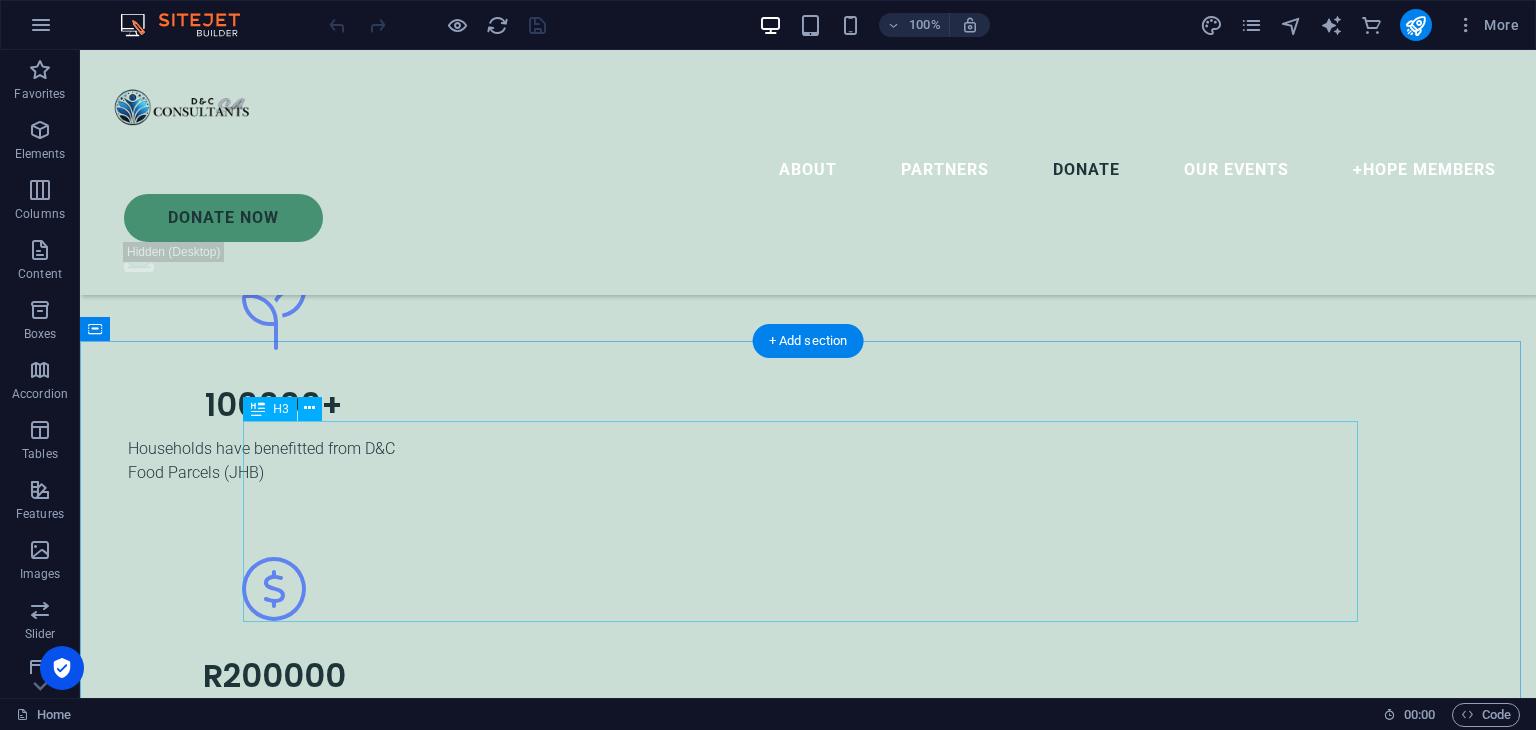 click on "WELCOME TO D&C CONSULTANTS" at bounding box center [808, 15153] 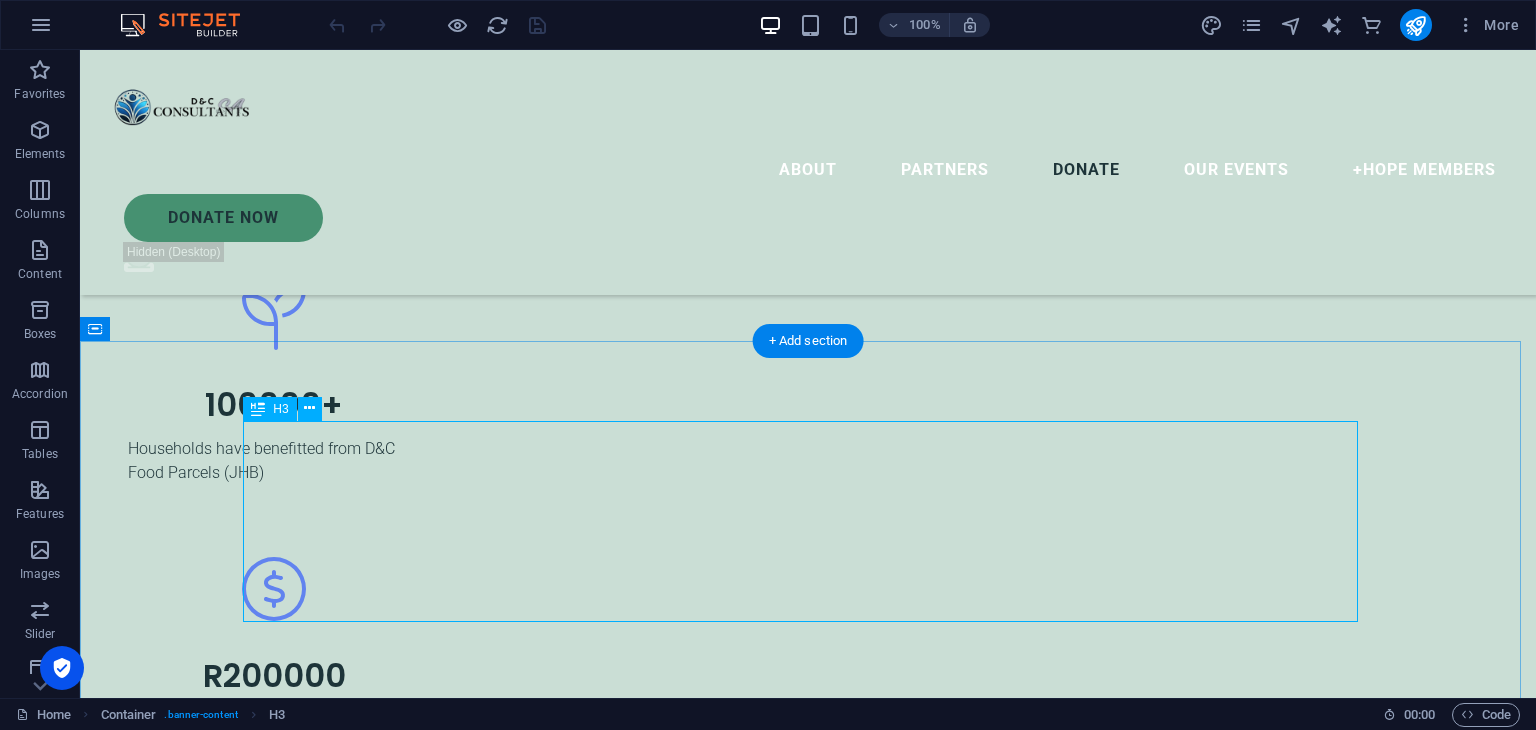 click on "WELCOME TO D&C CONSULTANTS" at bounding box center (808, 15153) 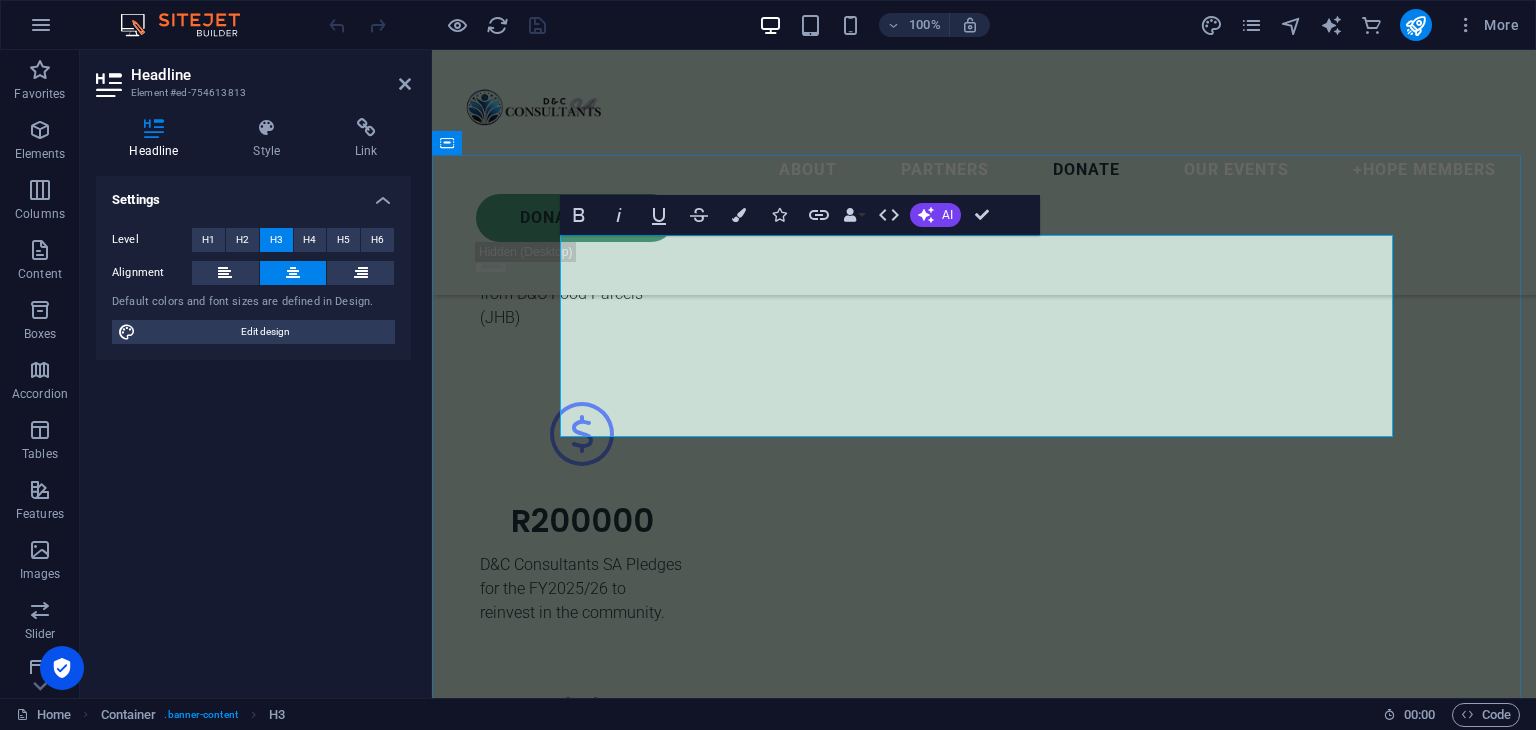 scroll, scrollTop: 10500, scrollLeft: 0, axis: vertical 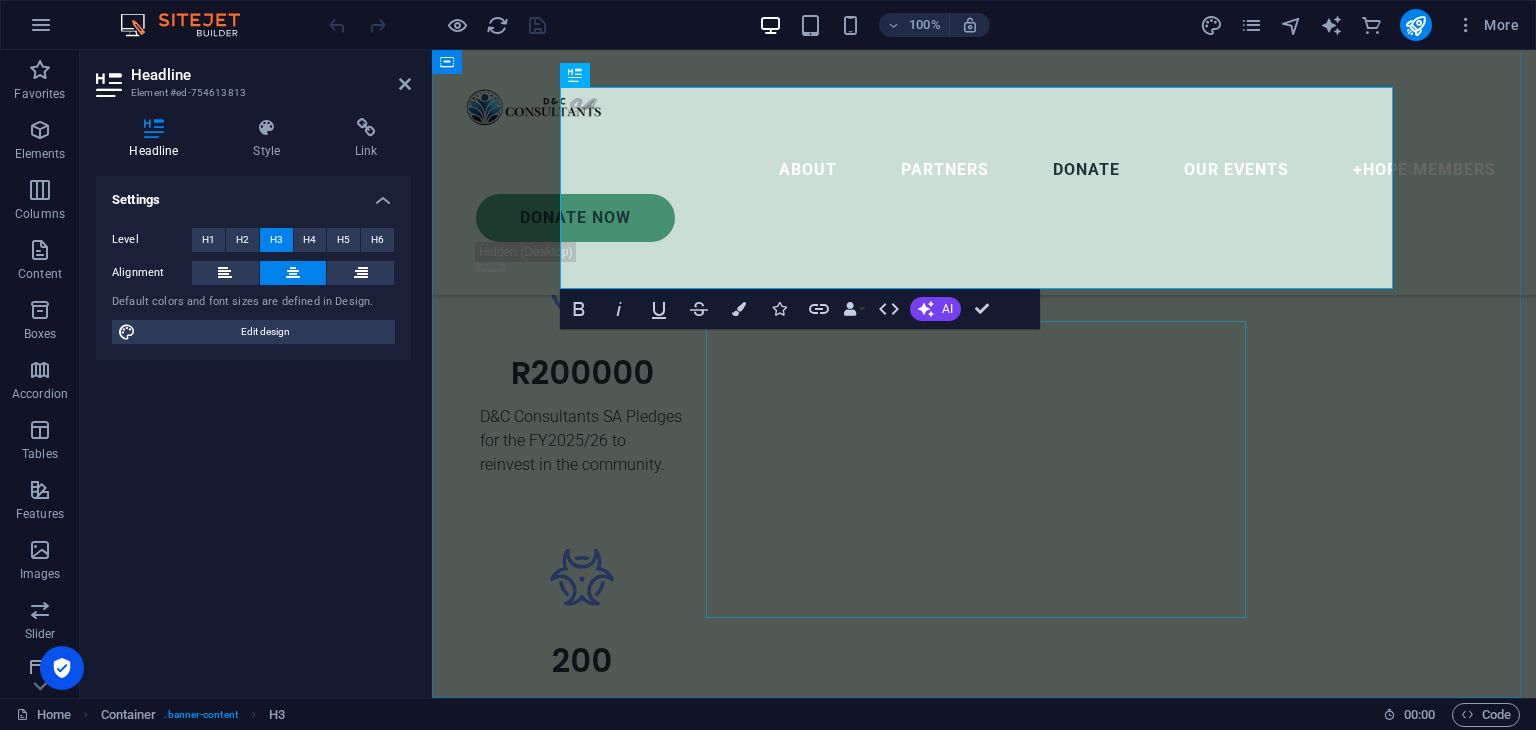 click on "We are a proudly South African non-profit organisation dedicated to empowering communities, transforming lives, and creating sustainable change. Through innovative programmes, strategic partnerships, and a deep commitment to social impact, we provide skills development, employment opportunities, and support to those who need it most. Whether you're here to learn more about our initiatives, partner with us, or join one of our programmes — we invite you to be part of our mission to build stronger, more resilient communities. Together, we are shaping a better [DATE]." at bounding box center (984, 13550) 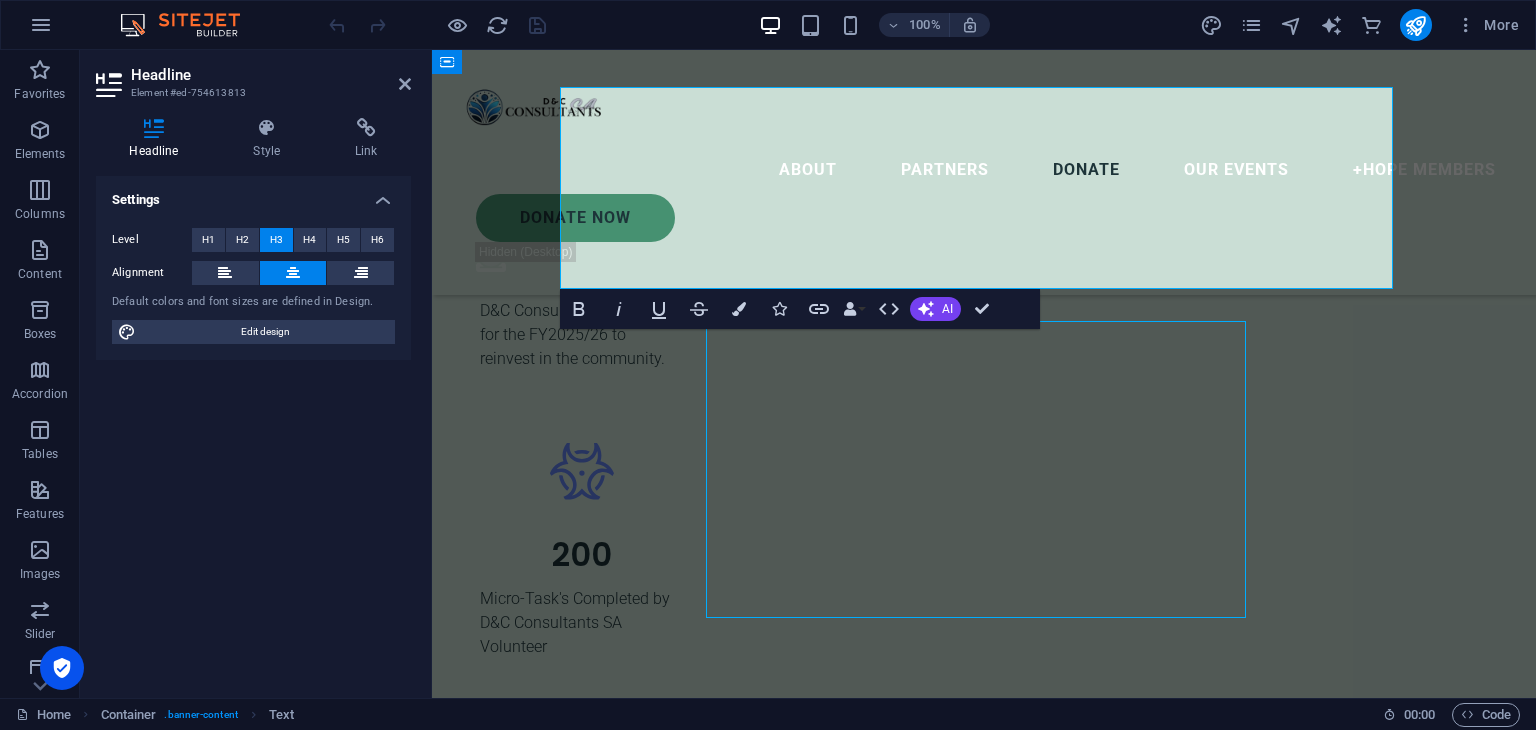 scroll, scrollTop: 10304, scrollLeft: 0, axis: vertical 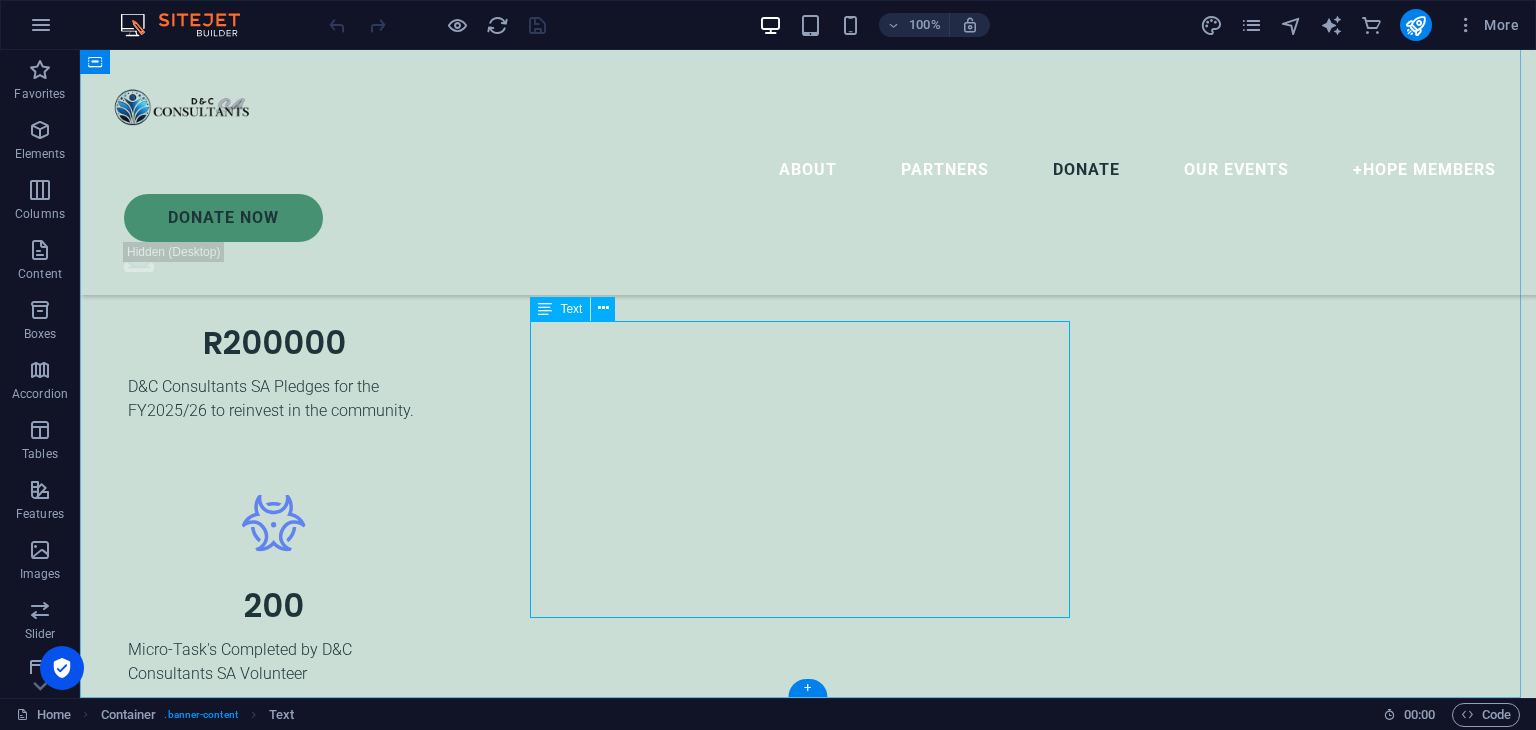 click on "We are a proudly South African non-profit organisation dedicated to empowering communities, transforming lives, and creating sustainable change. Through innovative programmes, strategic partnerships, and a deep commitment to social impact, we provide skills development, employment opportunities, and support to those who need it most. Whether you're here to learn more about our initiatives, partner with us, or join one of our programmes — we invite you to be part of our mission to build stronger, more resilient communities. Together, we are shaping a better [DATE]." at bounding box center [808, 14984] 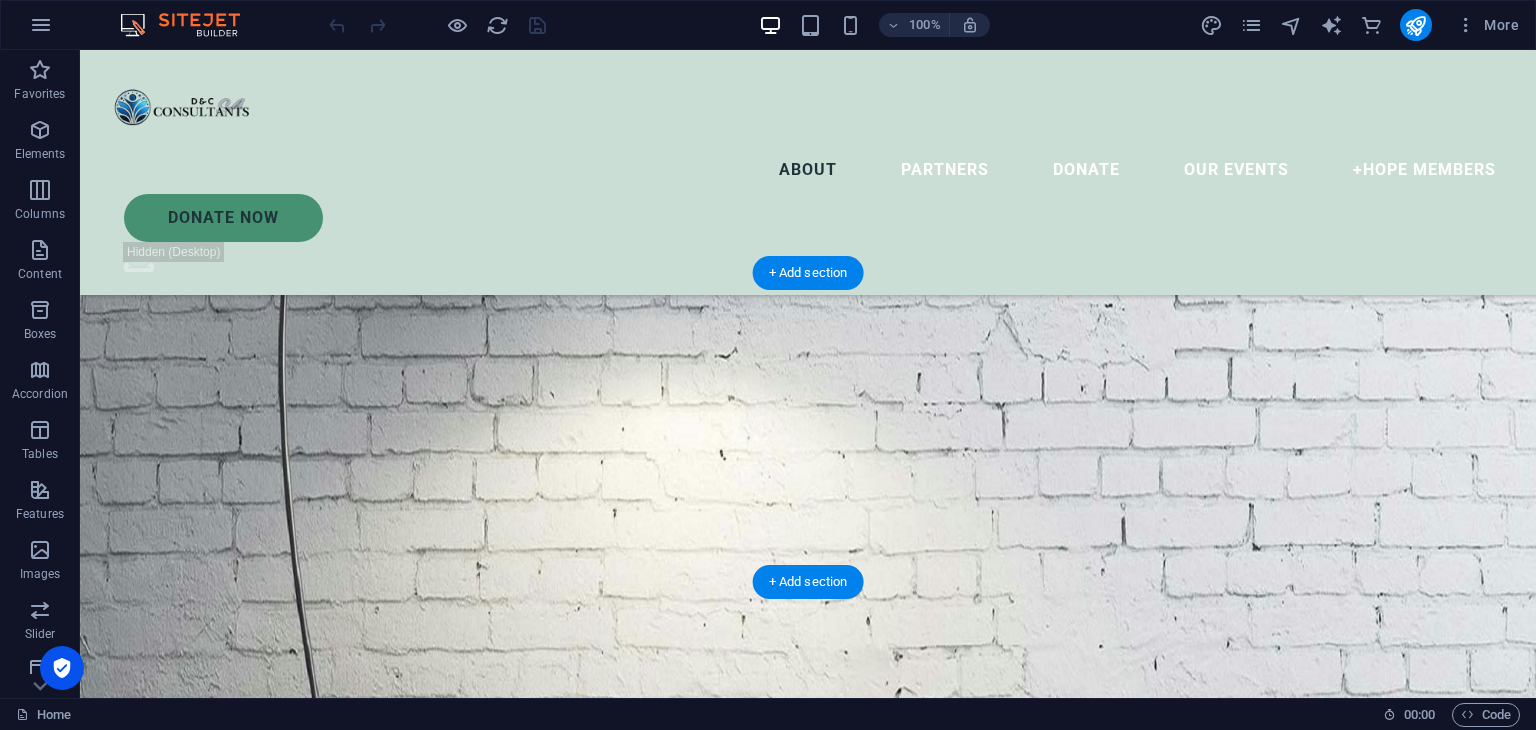 scroll, scrollTop: 2638, scrollLeft: 0, axis: vertical 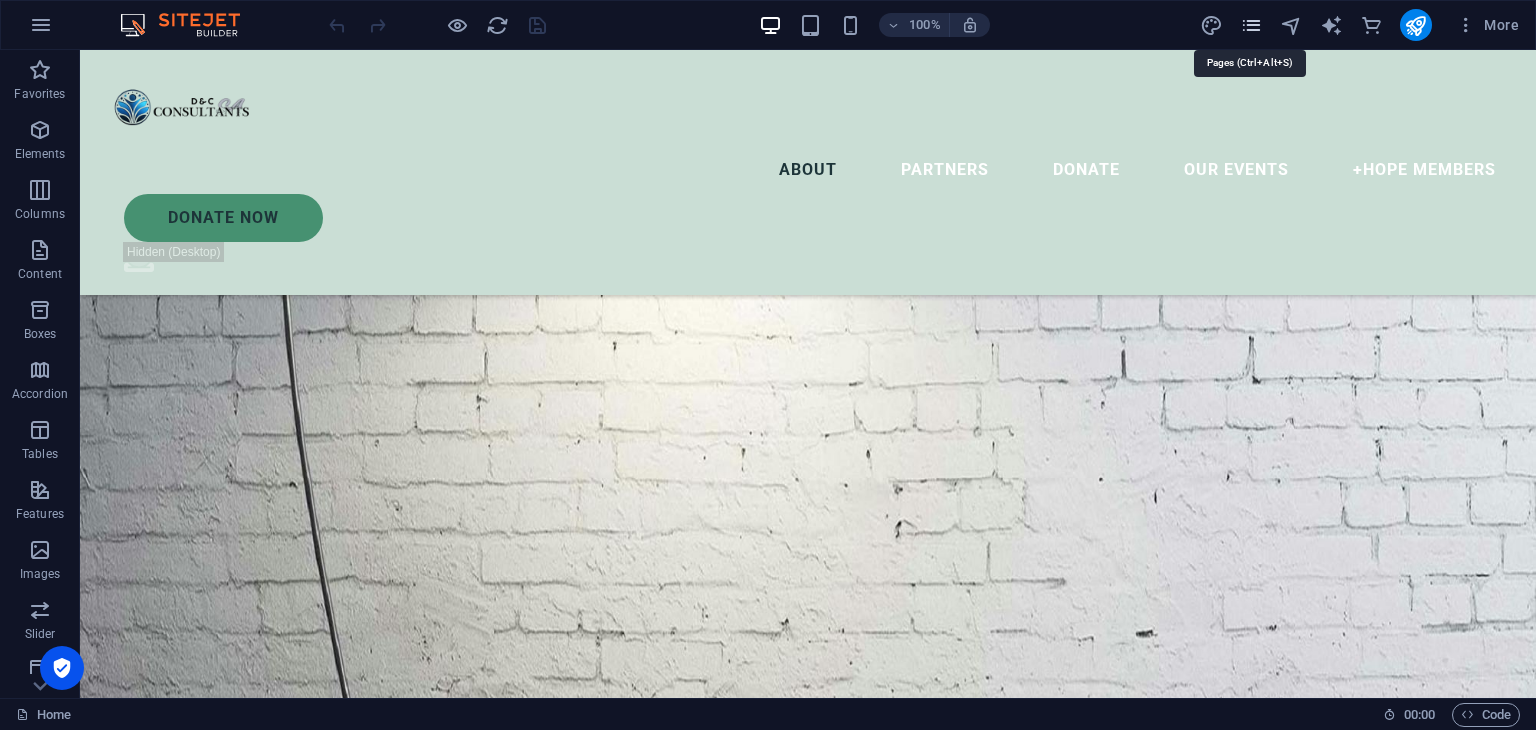 click at bounding box center (1251, 25) 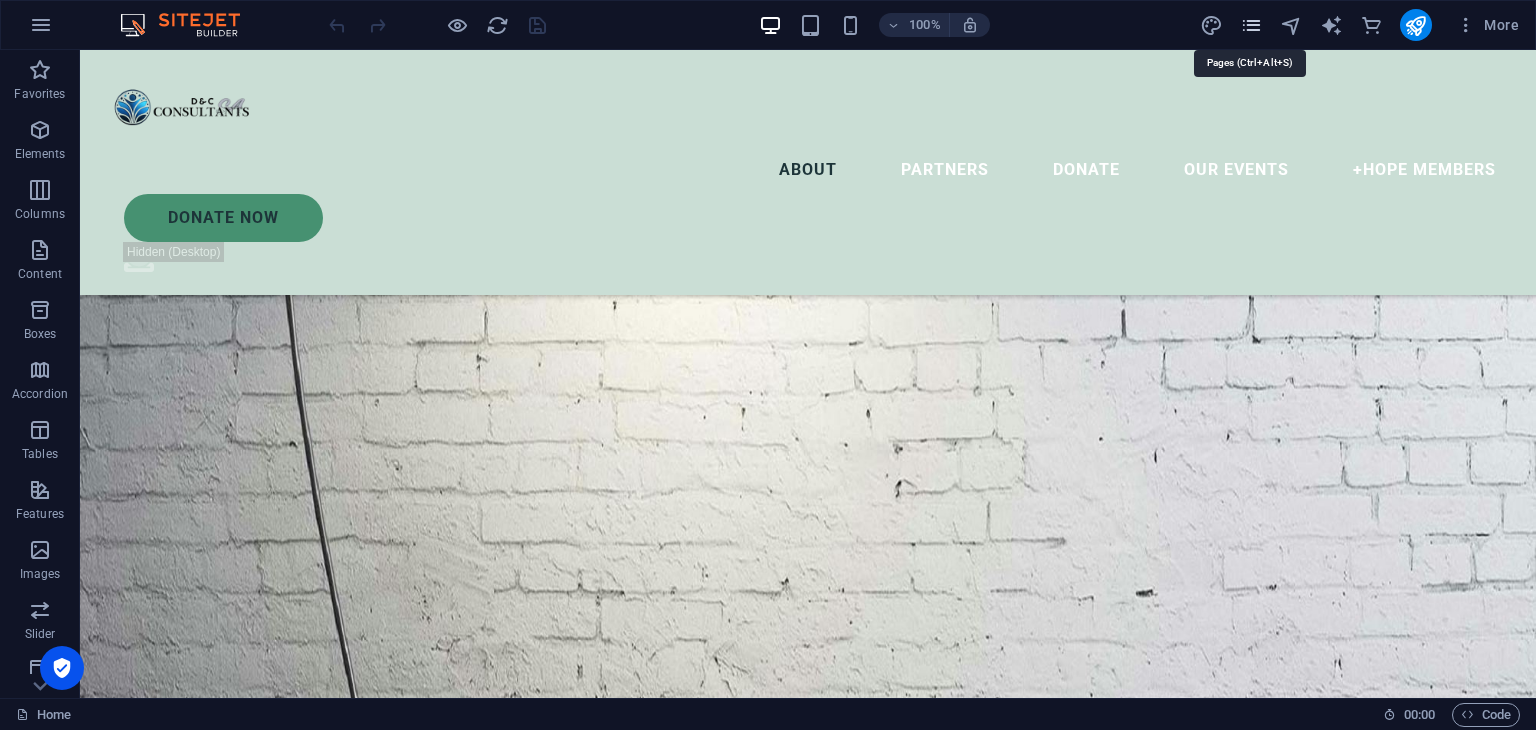 scroll, scrollTop: 2686, scrollLeft: 0, axis: vertical 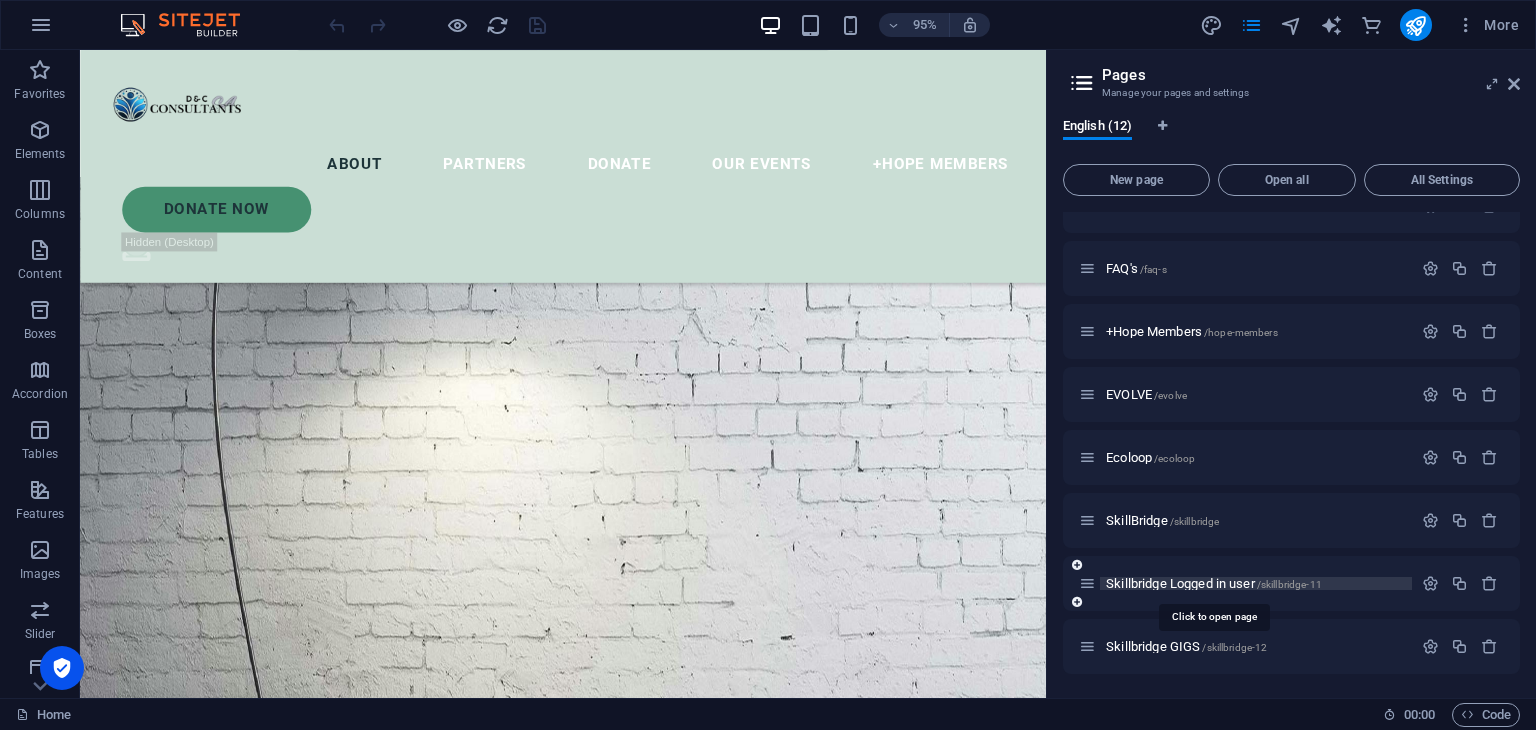click on "Skillbridge Logged in user /skillbridge-11" at bounding box center (1214, 583) 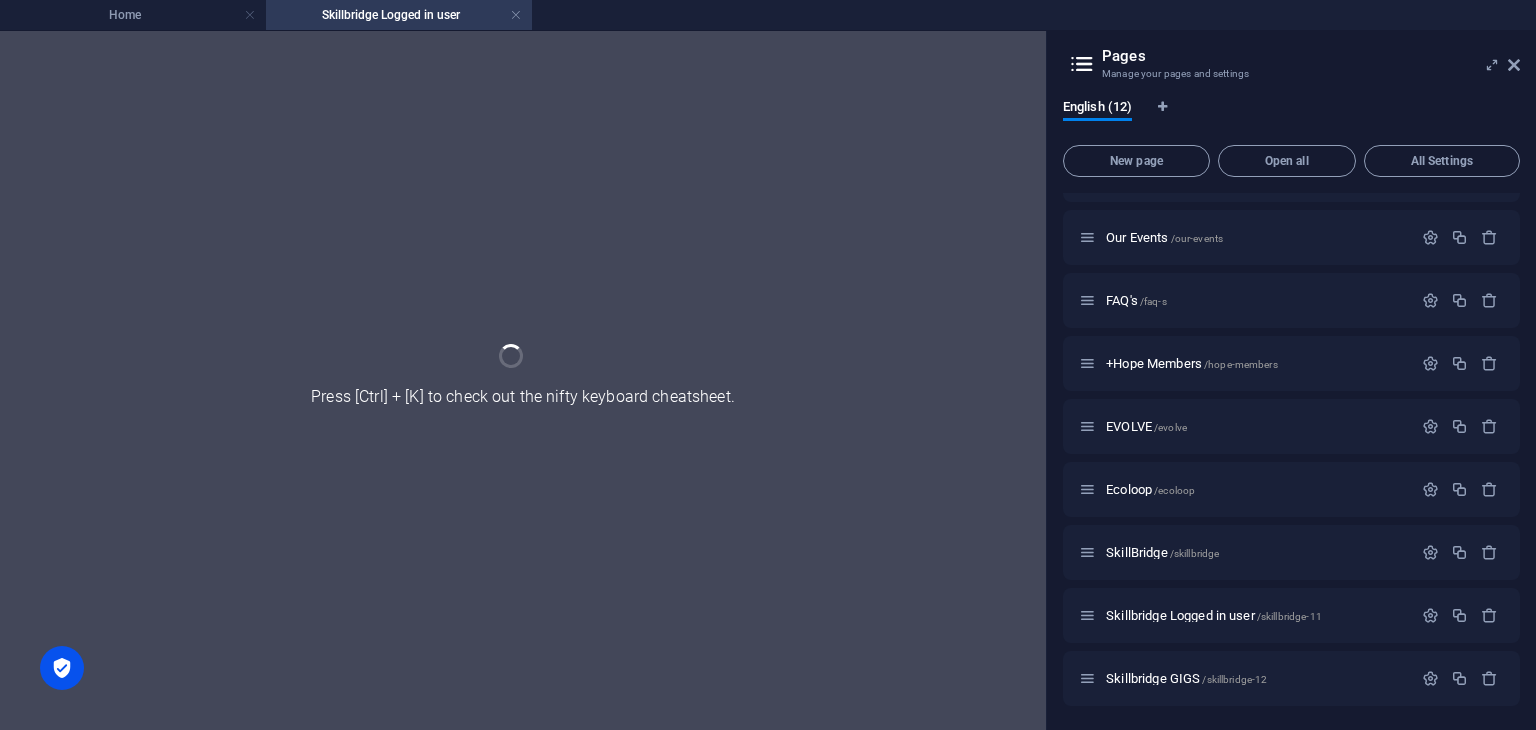 scroll, scrollTop: 0, scrollLeft: 0, axis: both 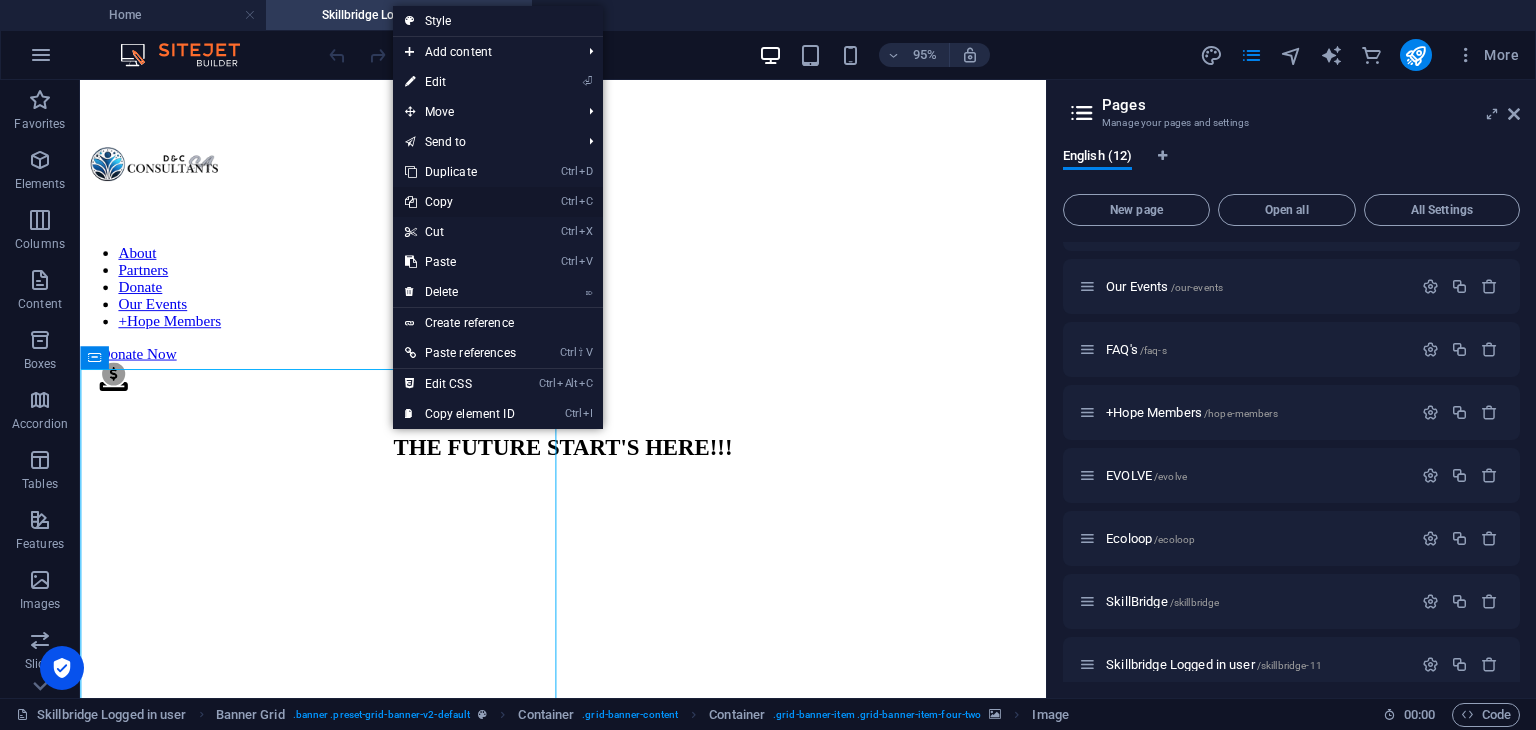 click on "Ctrl C  Copy" at bounding box center [460, 202] 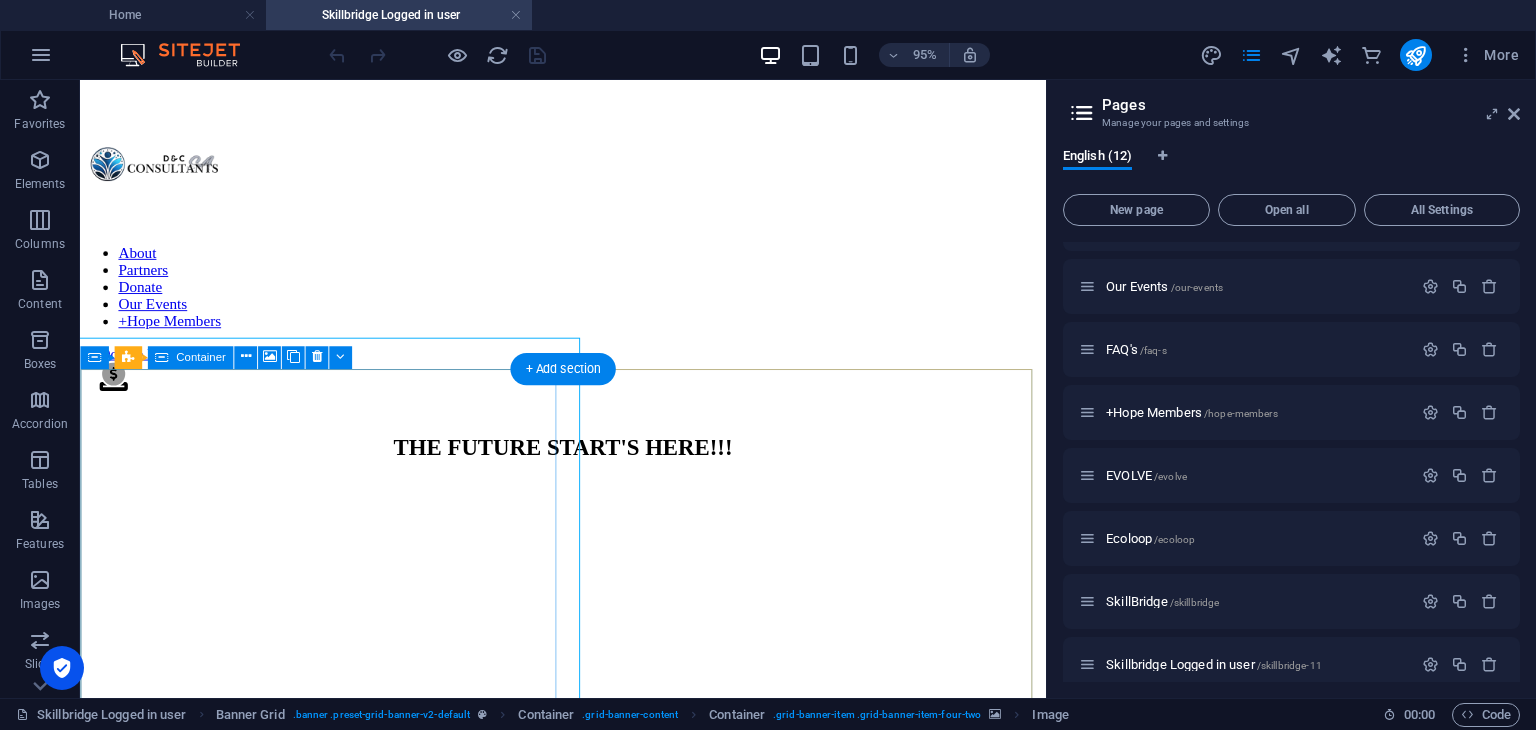 click at bounding box center (588, 500) 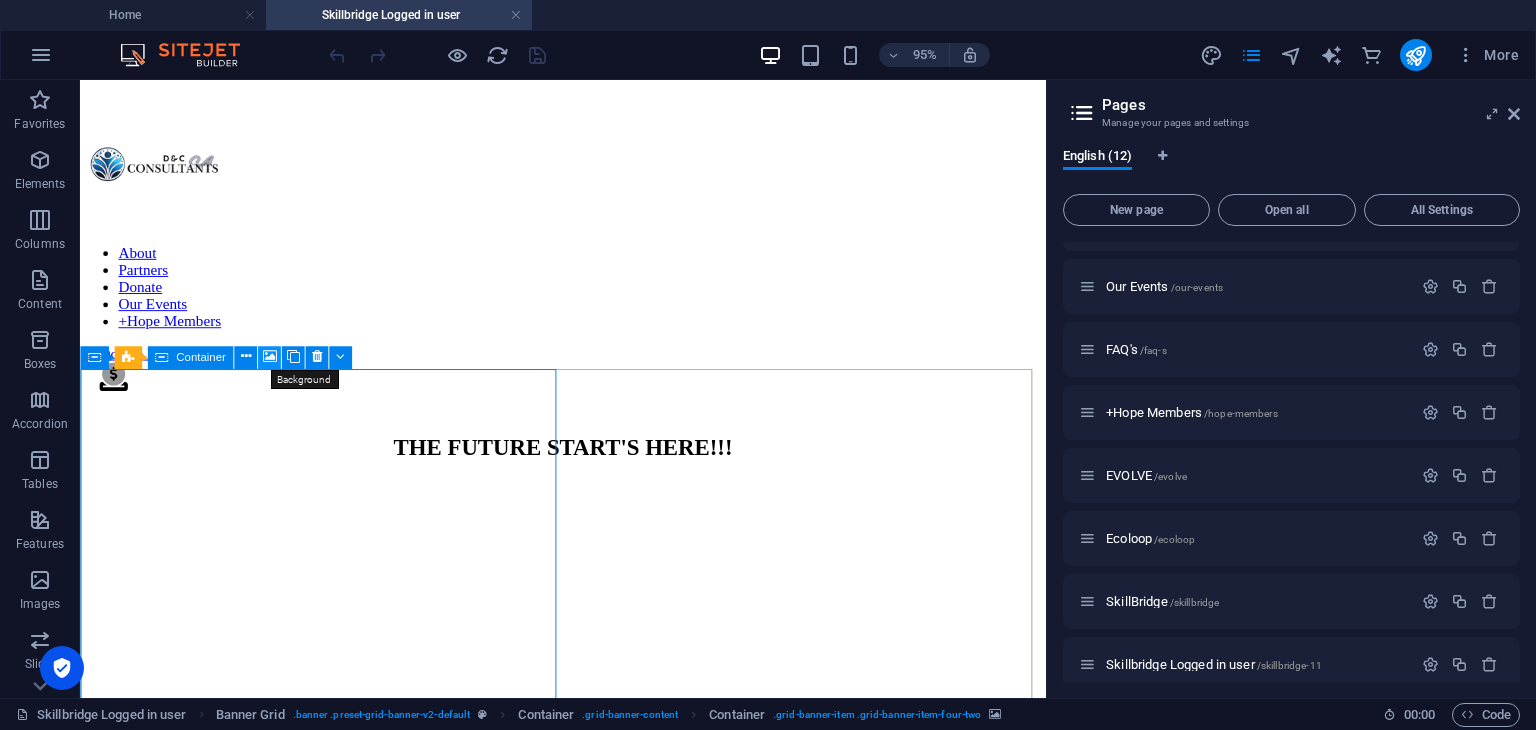 click at bounding box center [269, 357] 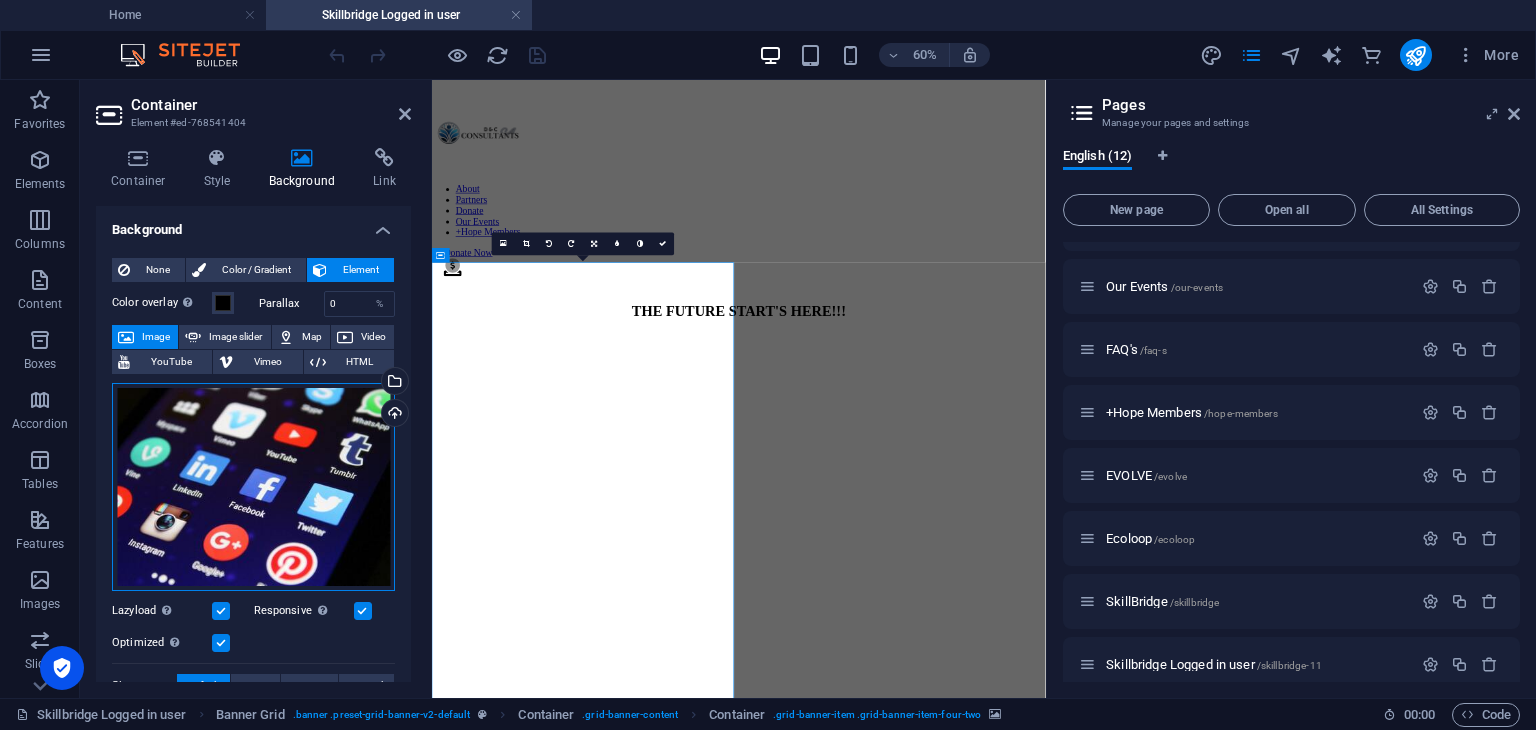 drag, startPoint x: 272, startPoint y: 452, endPoint x: 257, endPoint y: 472, distance: 25 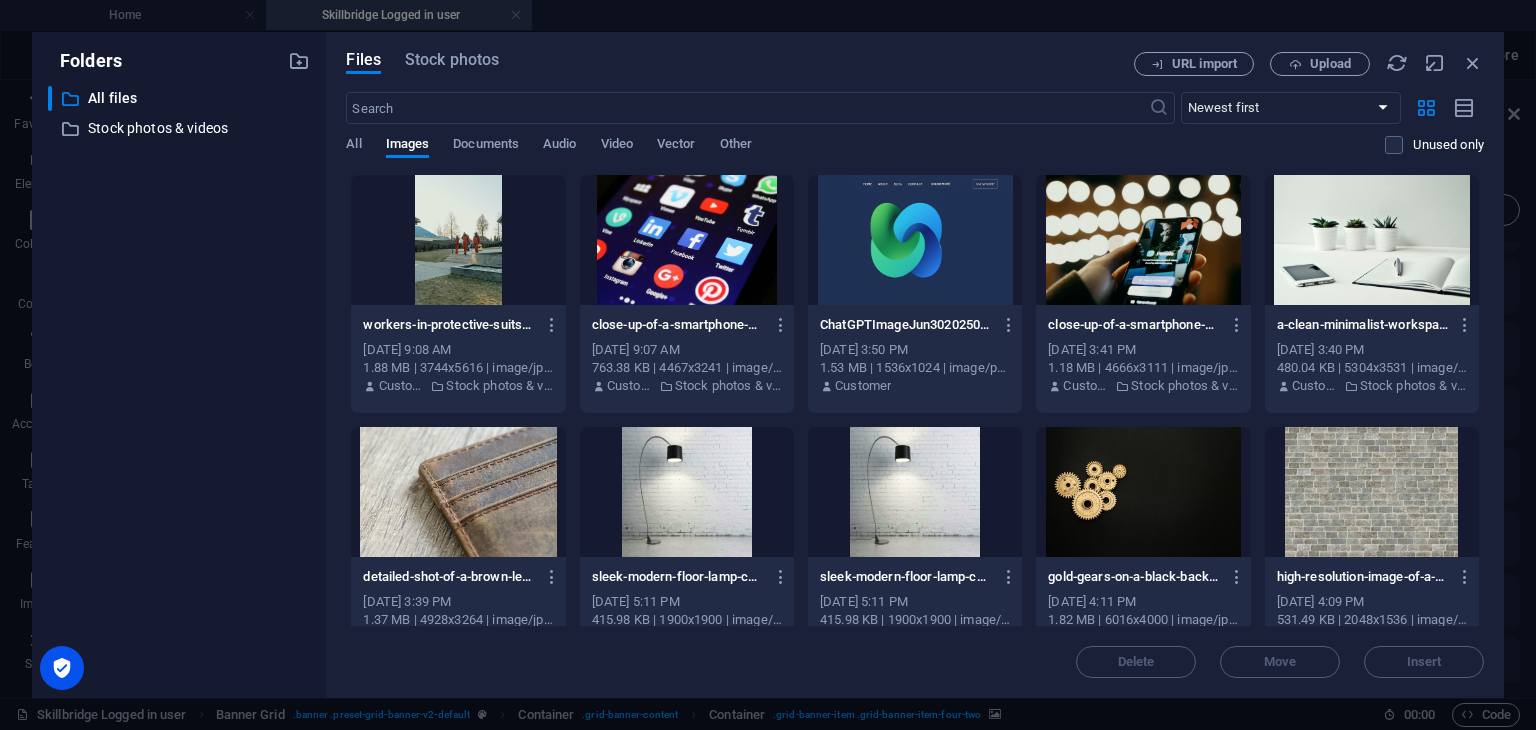 click at bounding box center [687, 240] 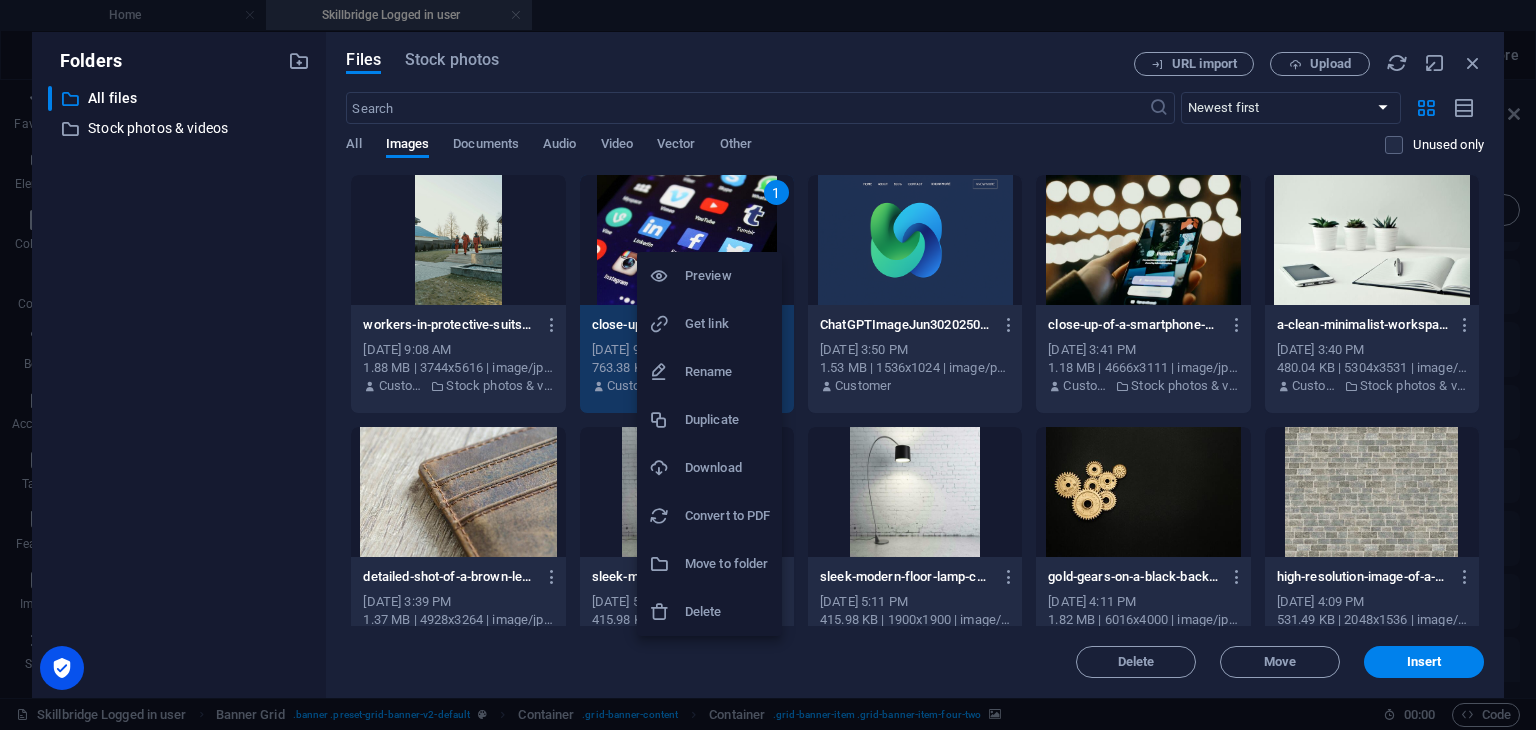 click at bounding box center (768, 365) 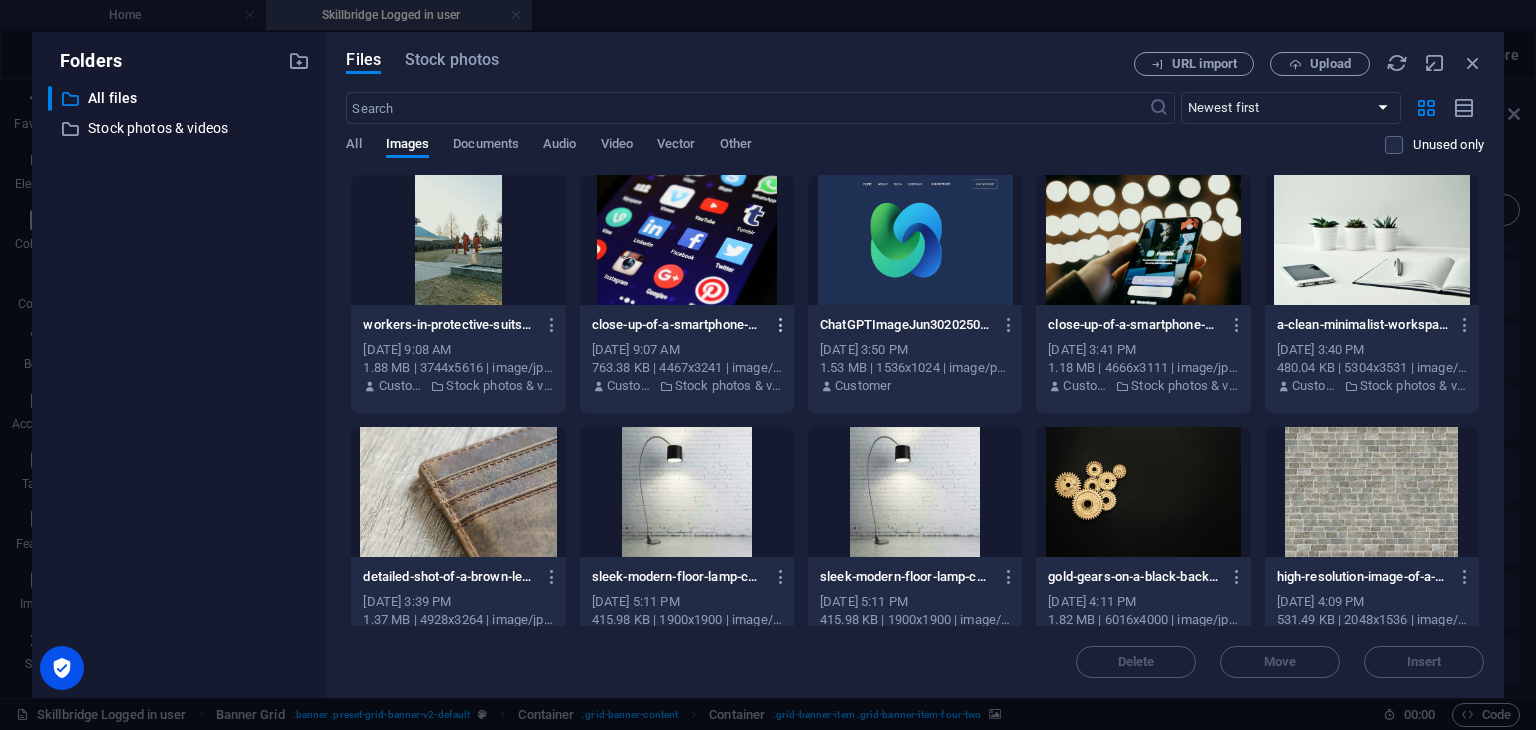 click at bounding box center (781, 325) 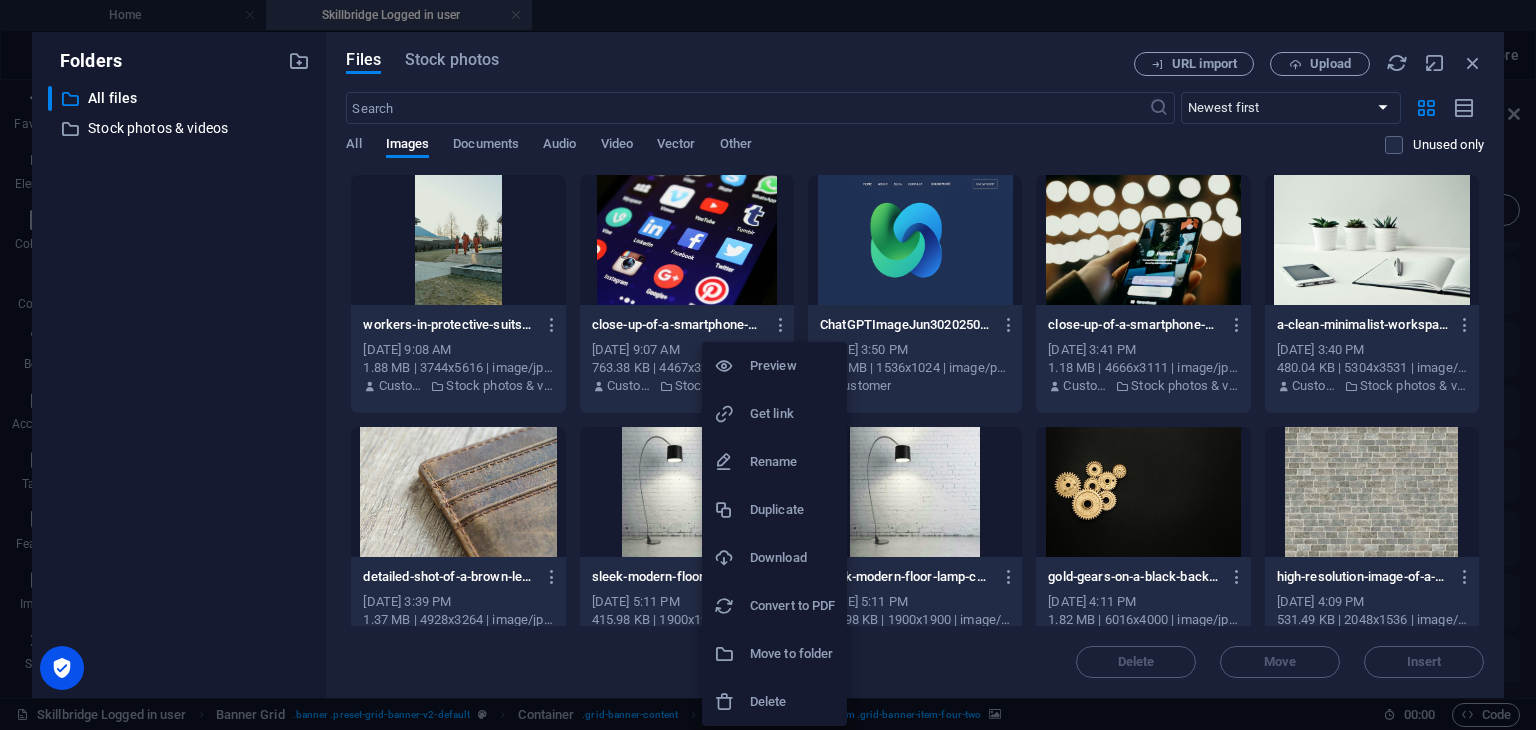 click on "Download" at bounding box center (792, 558) 